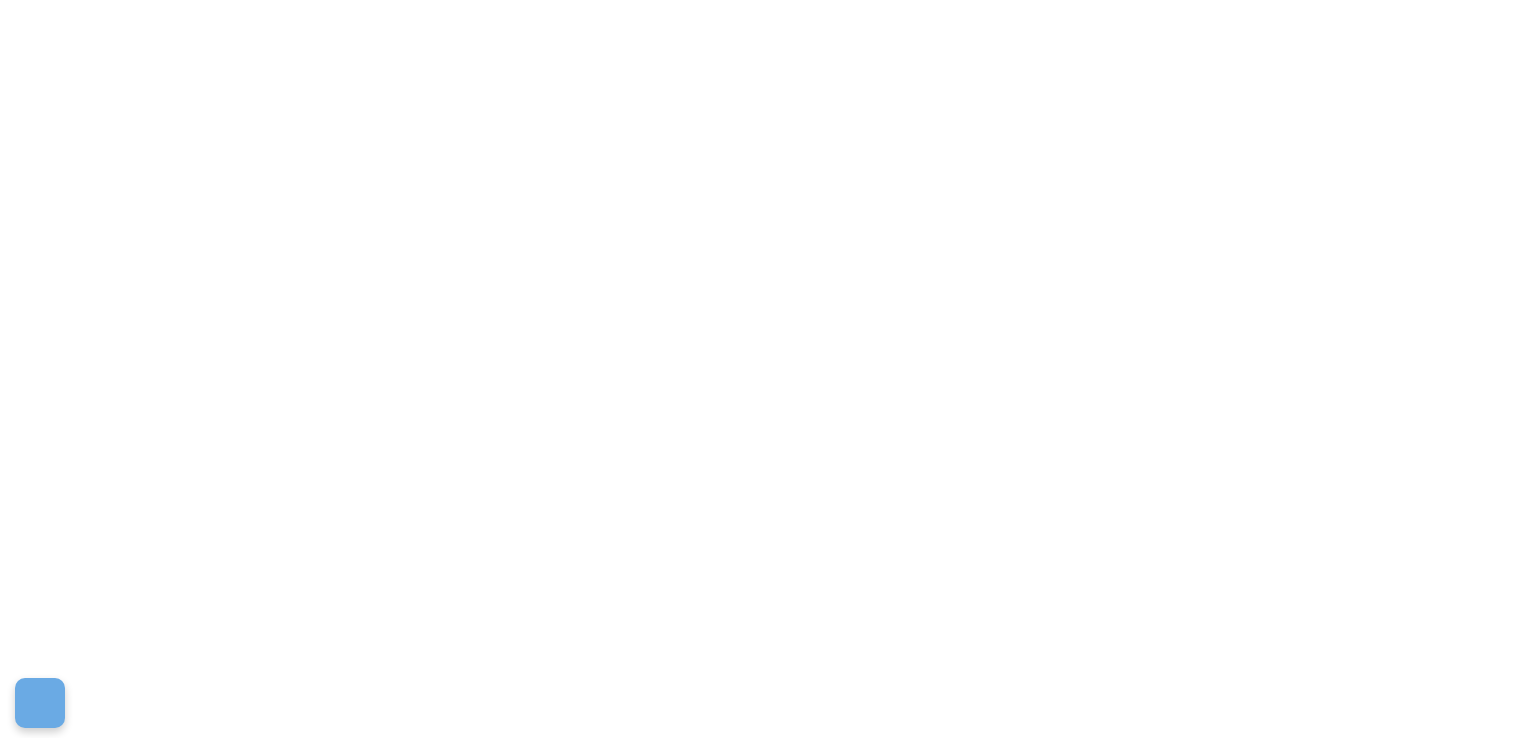 scroll, scrollTop: 0, scrollLeft: 0, axis: both 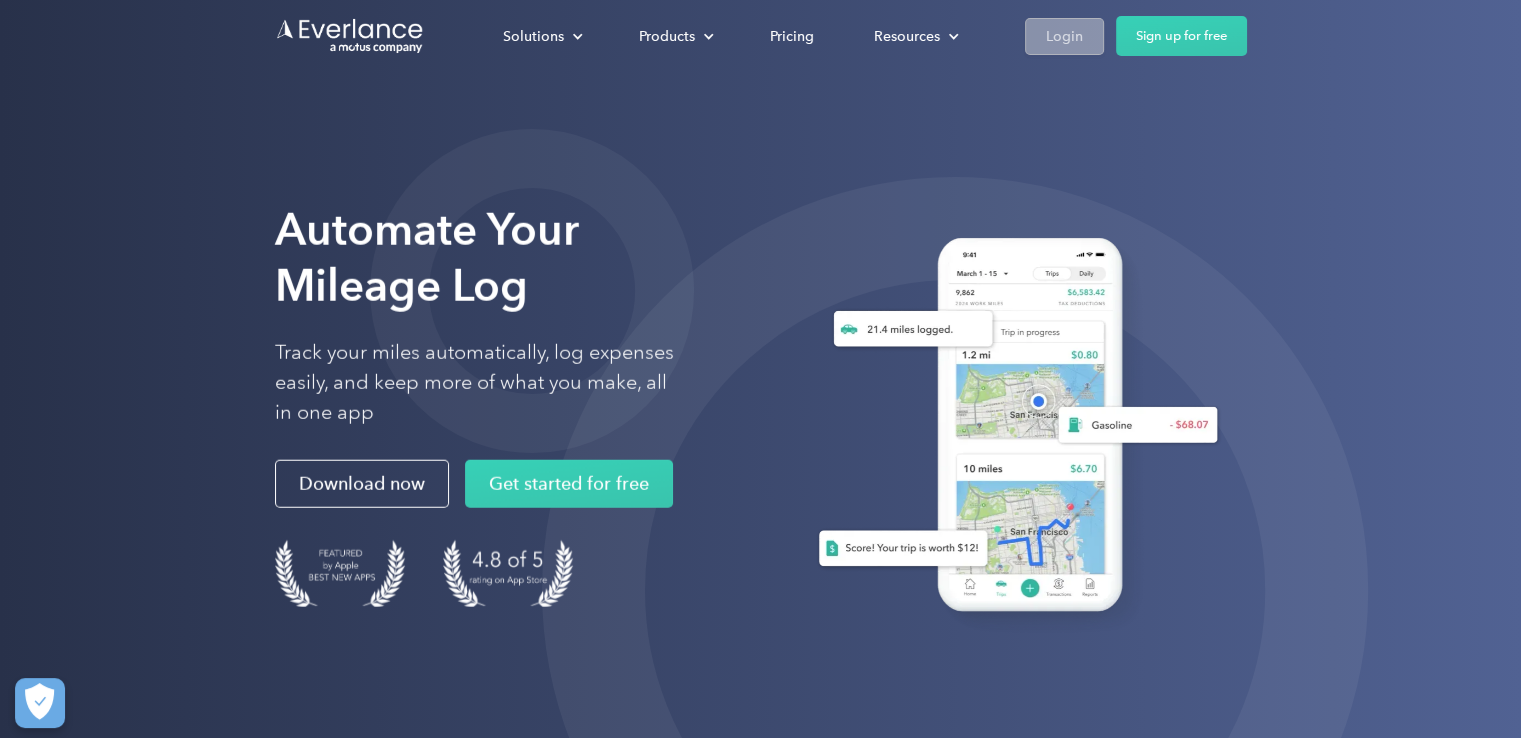 click on "Login" at bounding box center [1064, 36] 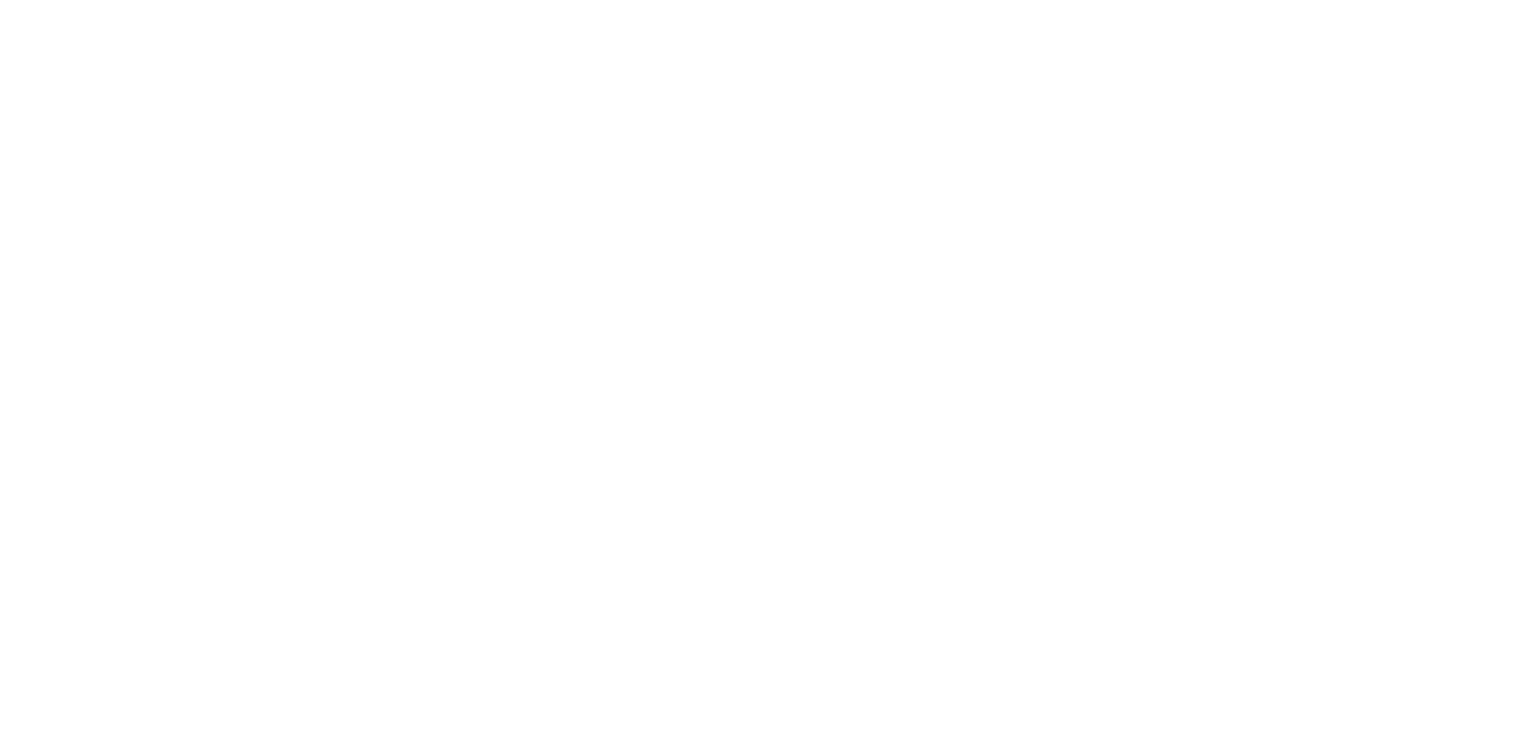 scroll, scrollTop: 0, scrollLeft: 0, axis: both 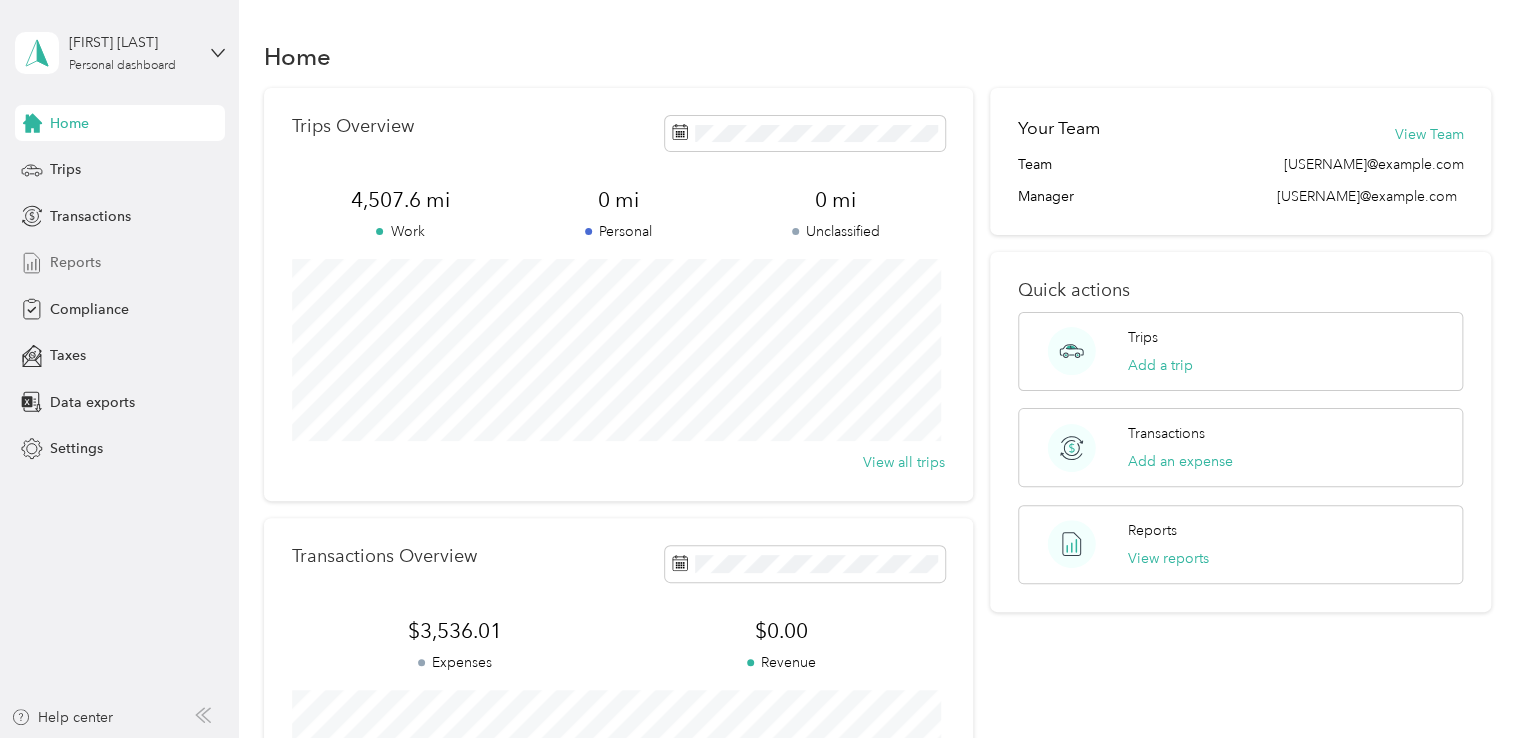 click on "Reports" at bounding box center (120, 263) 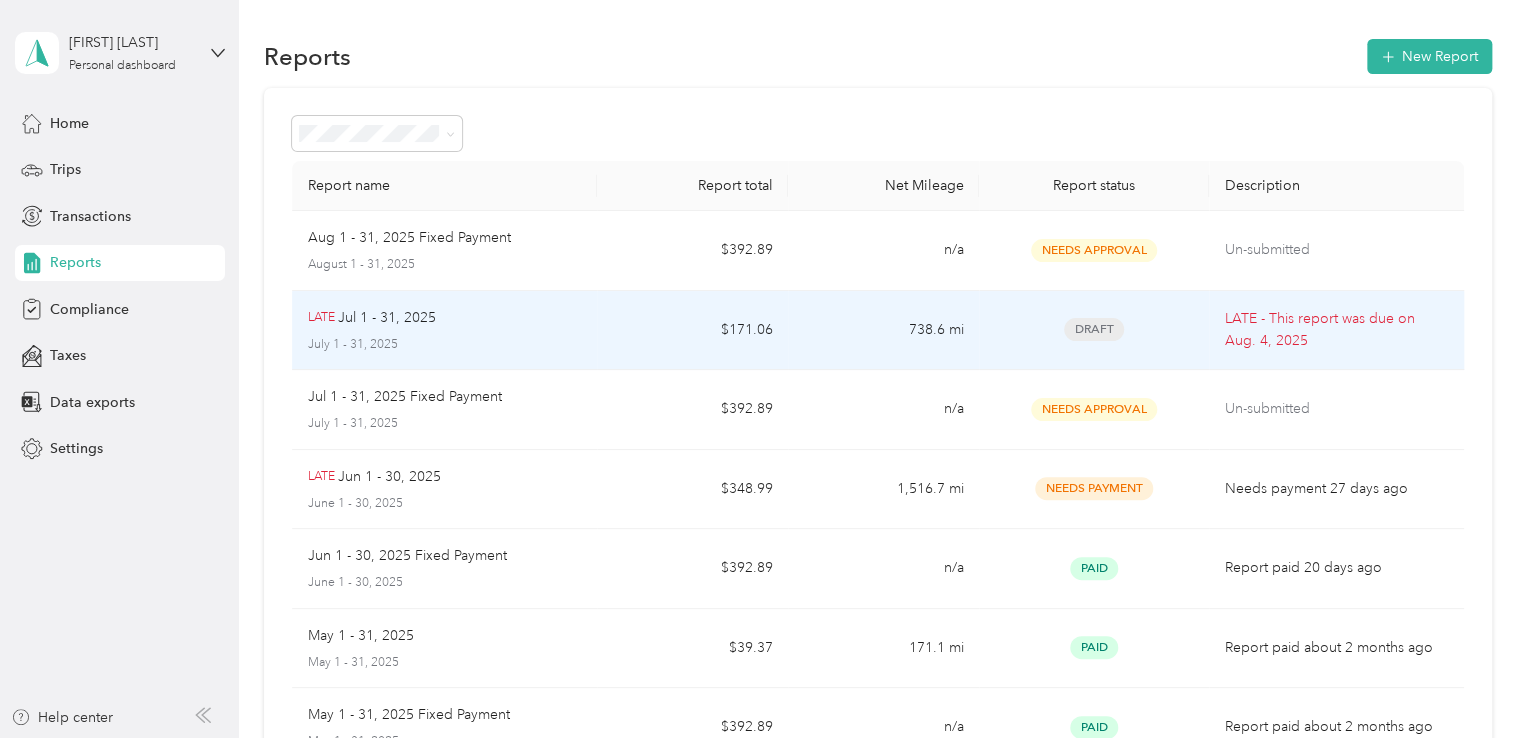click on "July 1 - 31, 2025" at bounding box center (445, 345) 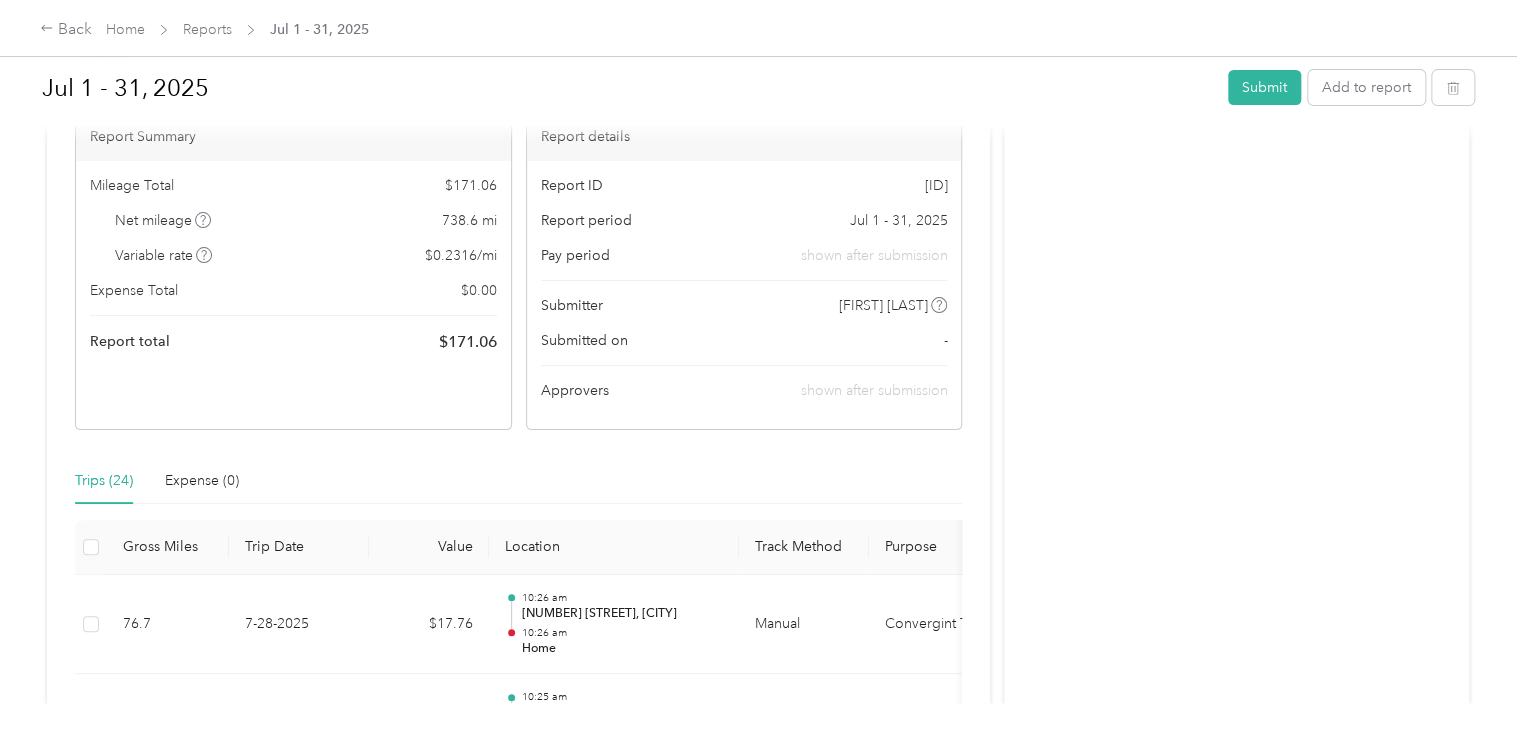 scroll, scrollTop: 0, scrollLeft: 0, axis: both 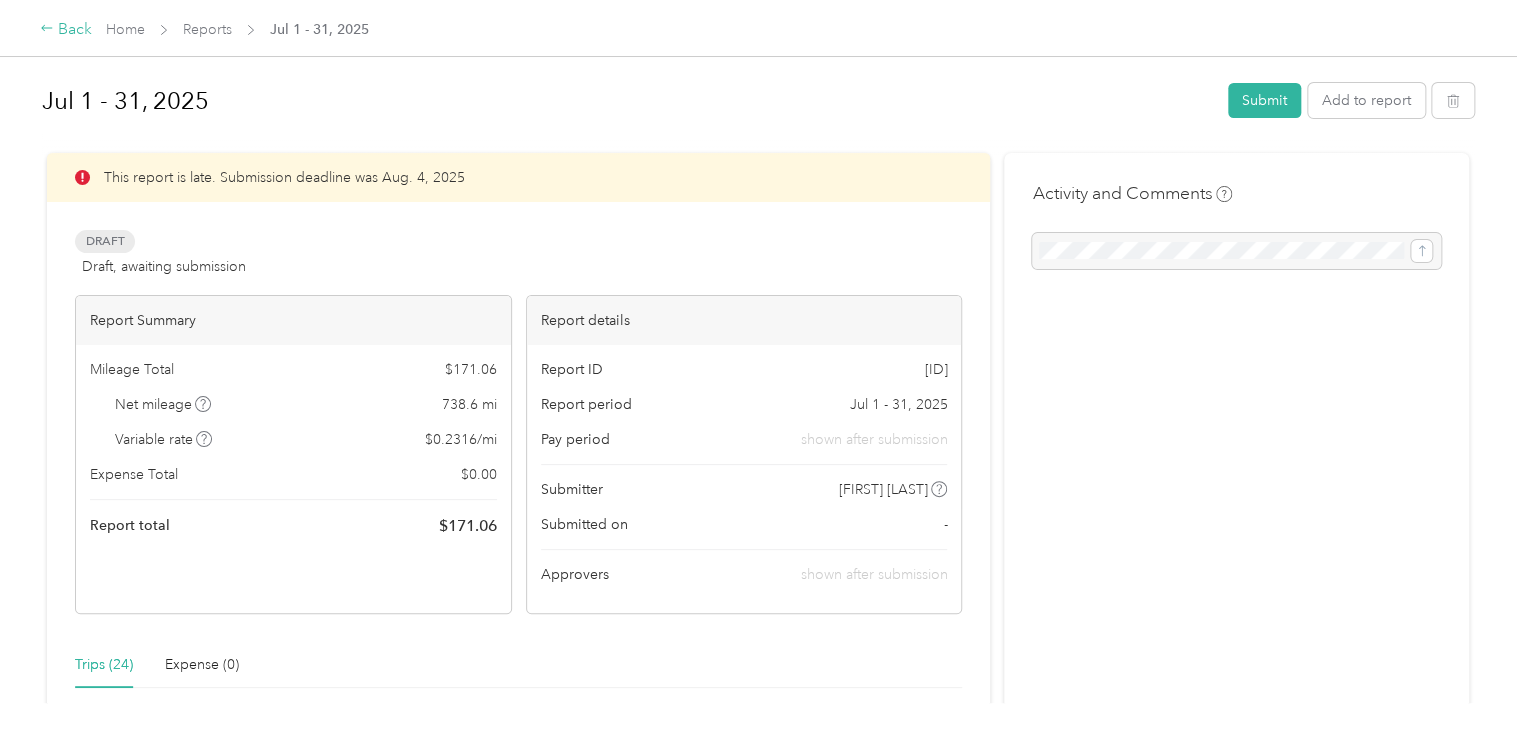 click 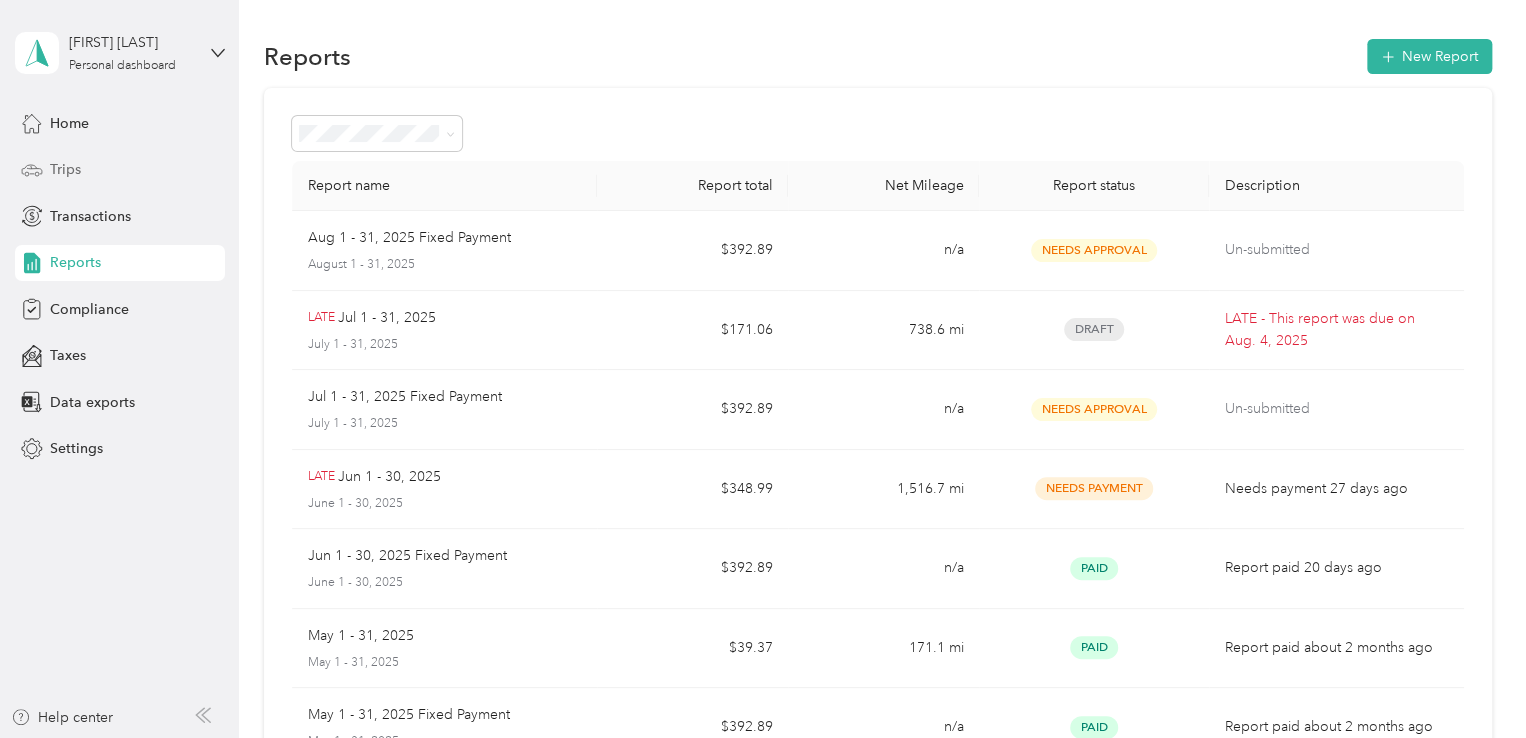 click on "Trips" at bounding box center [120, 170] 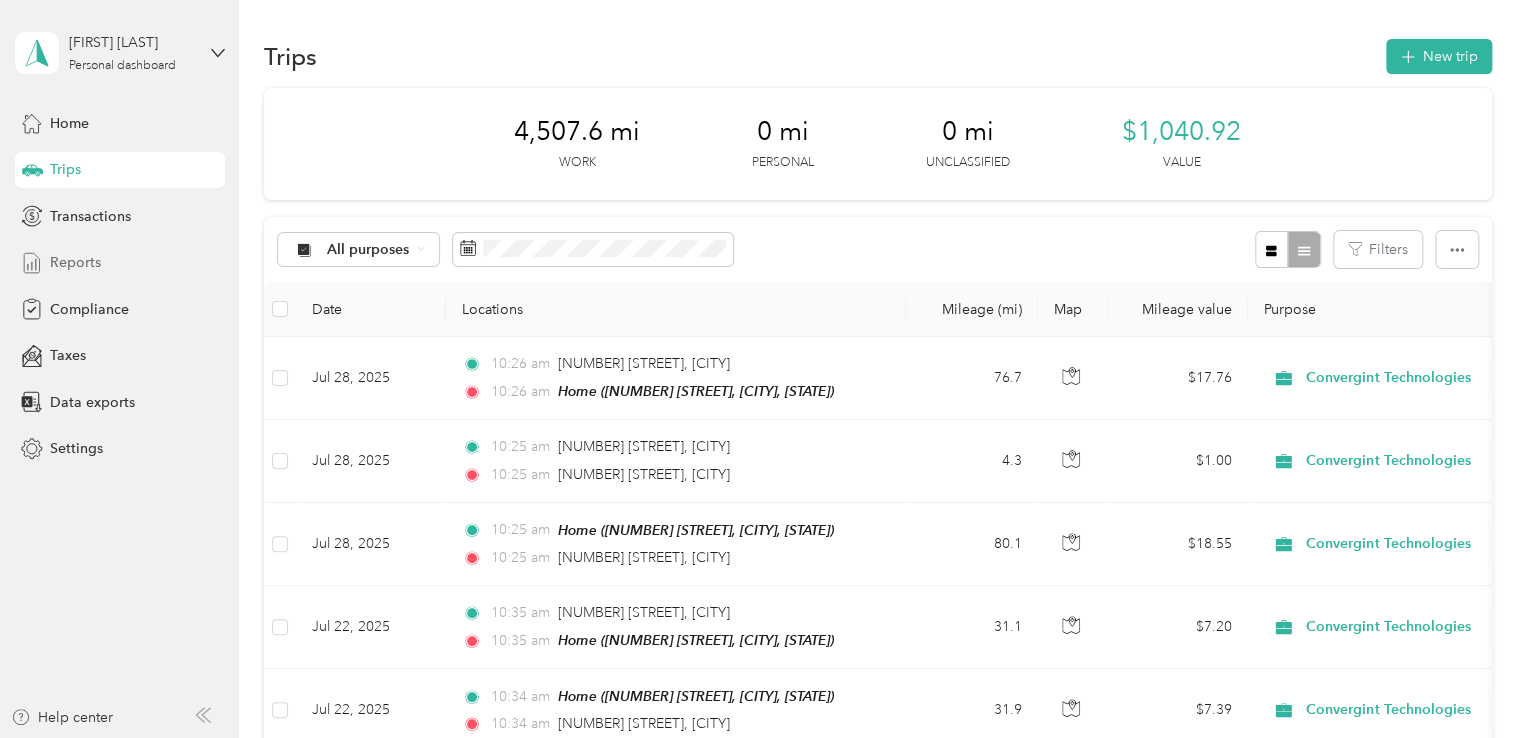 click on "Reports" at bounding box center [120, 263] 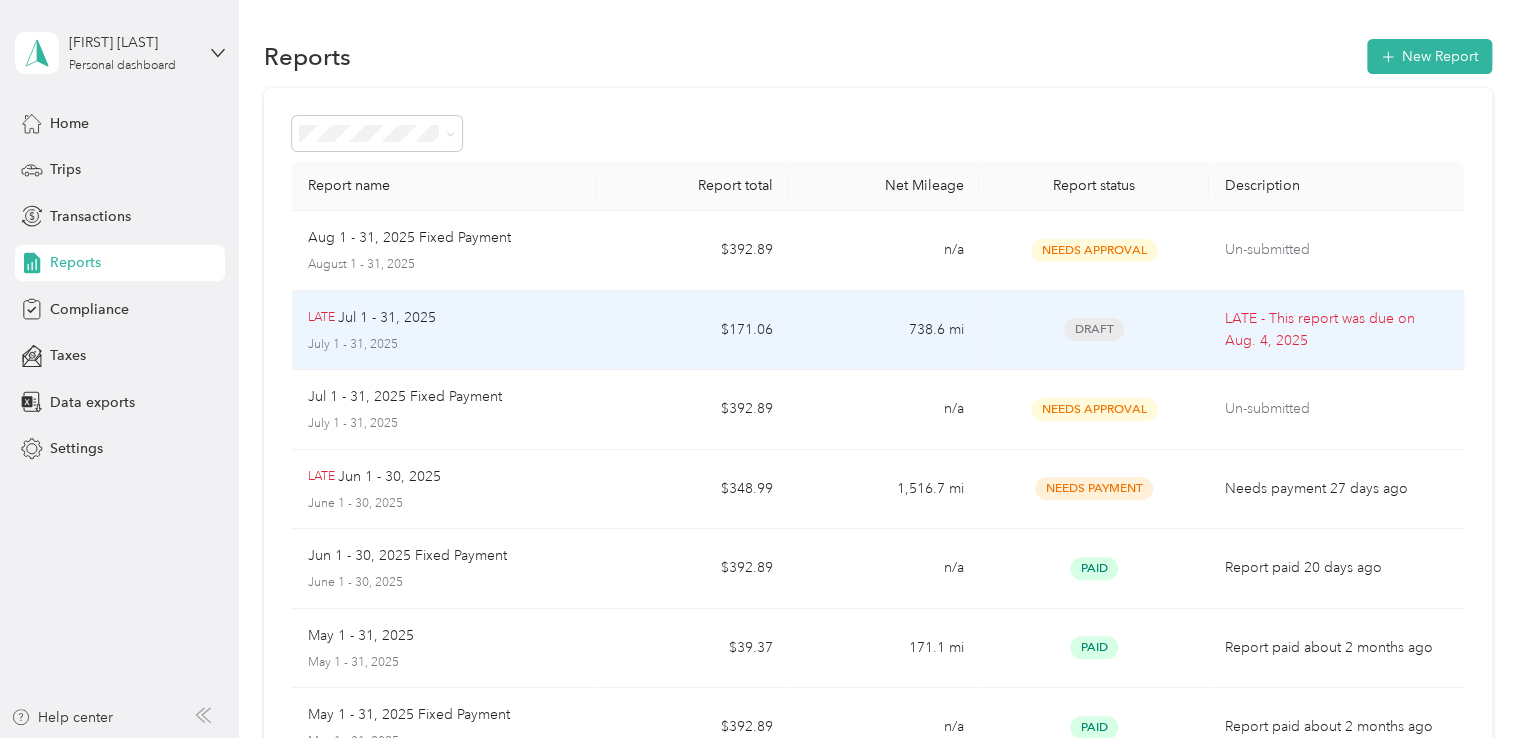 click on "LATE Jul 1 - 31, 2025" at bounding box center [445, 318] 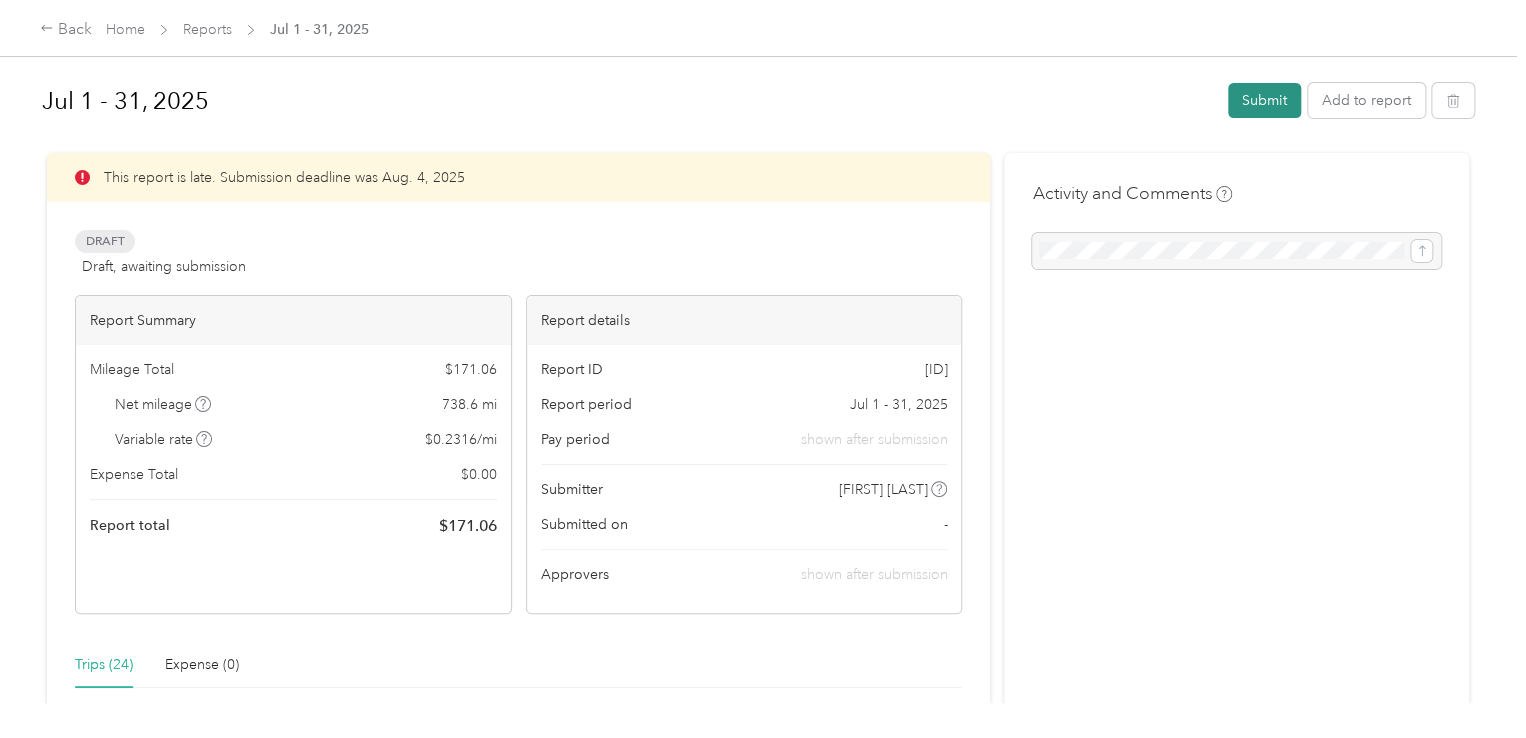 click on "Submit" at bounding box center [1264, 100] 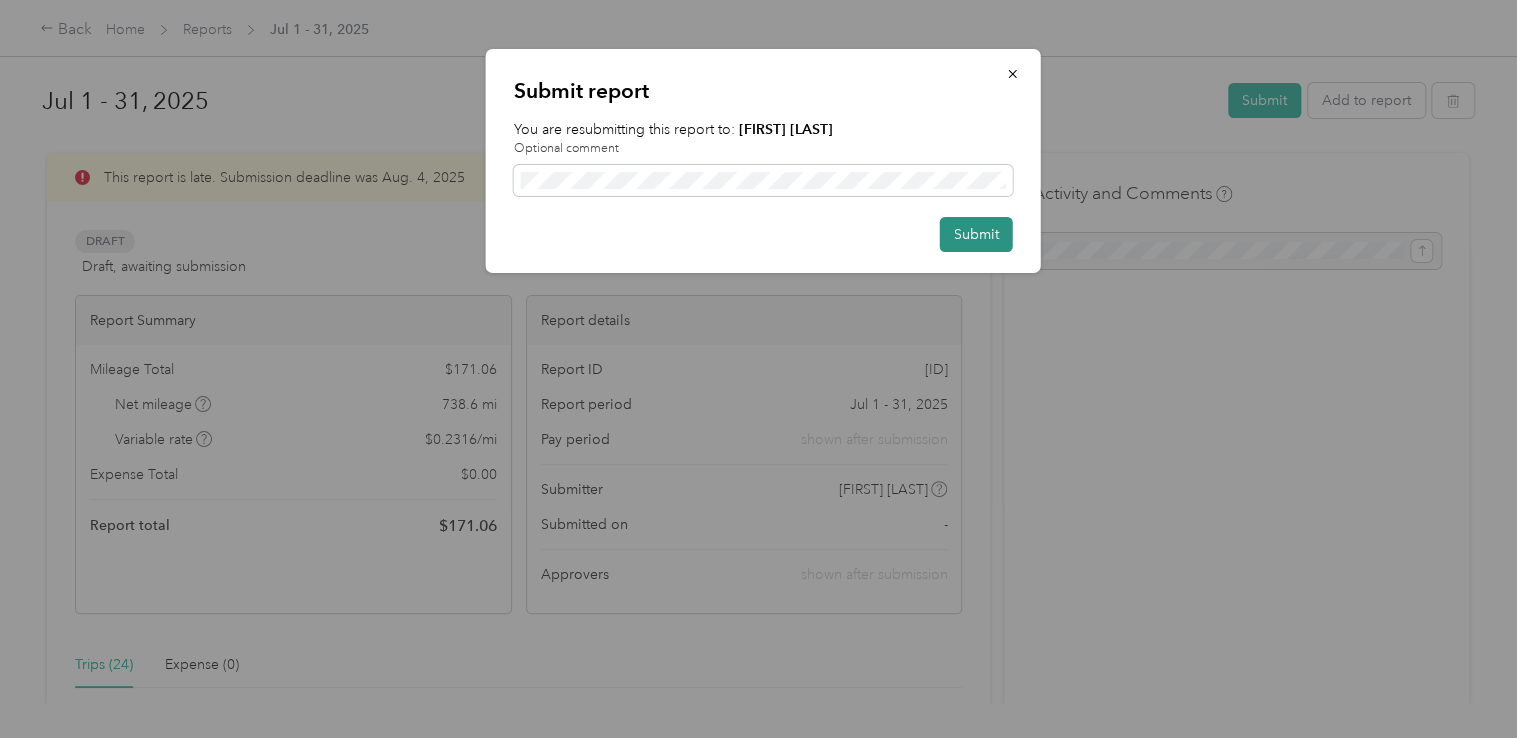 click on "Submit" at bounding box center [976, 234] 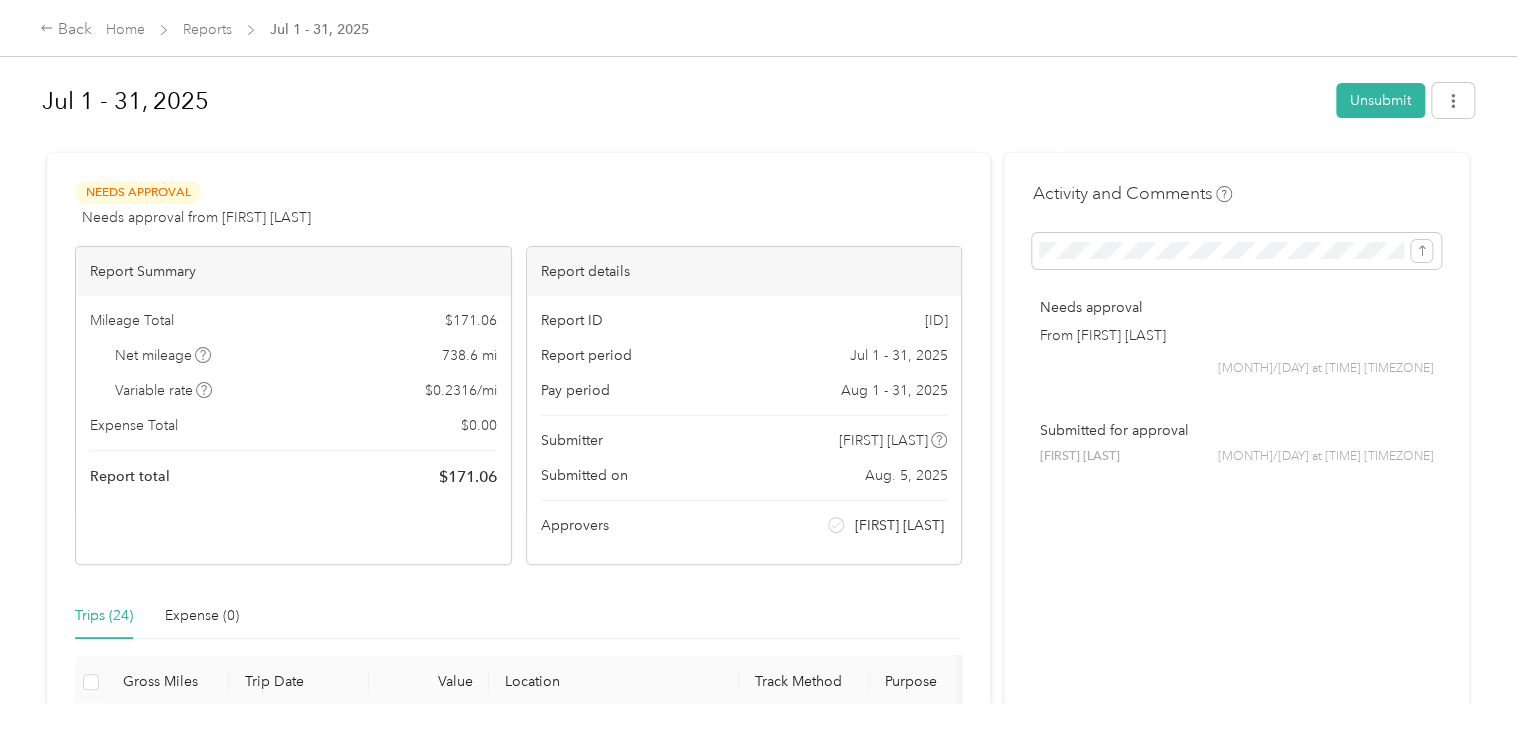 click on "Back Home Reports Jul 1 - 31, 2025" at bounding box center [763, 28] 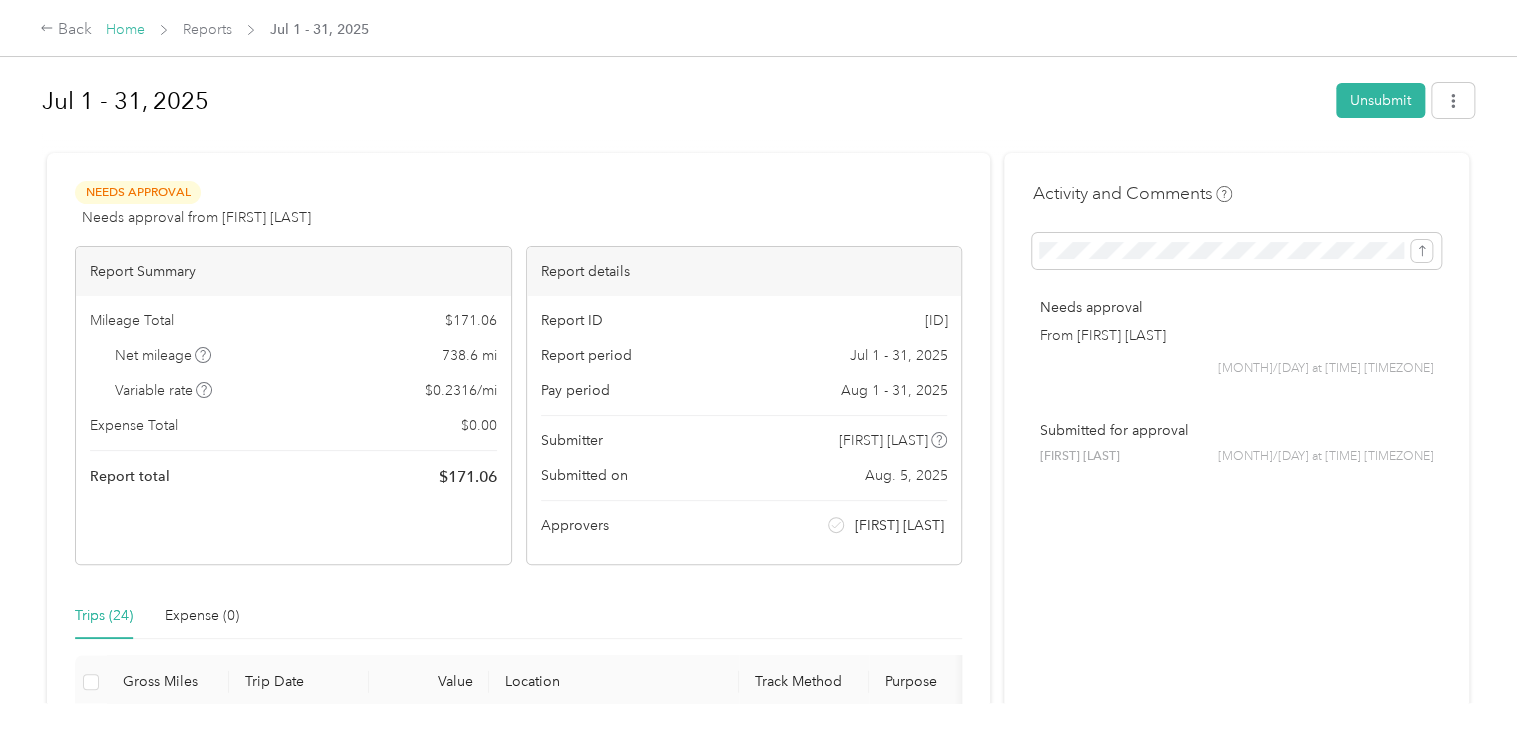 click on "Home" at bounding box center (125, 29) 